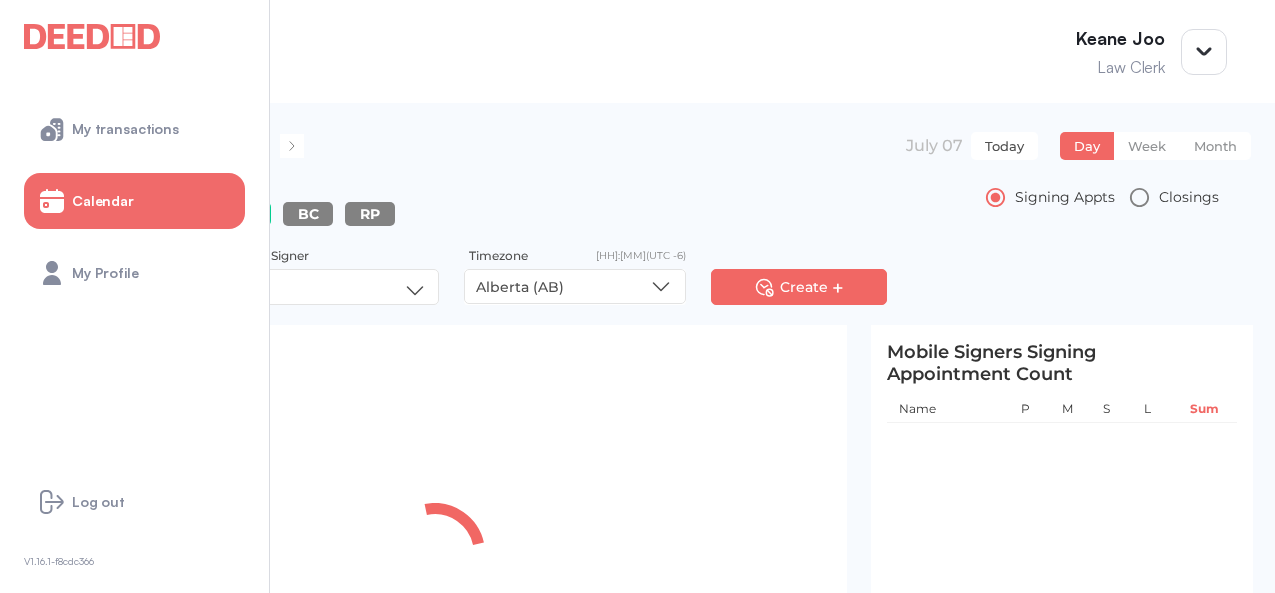 scroll, scrollTop: 0, scrollLeft: 0, axis: both 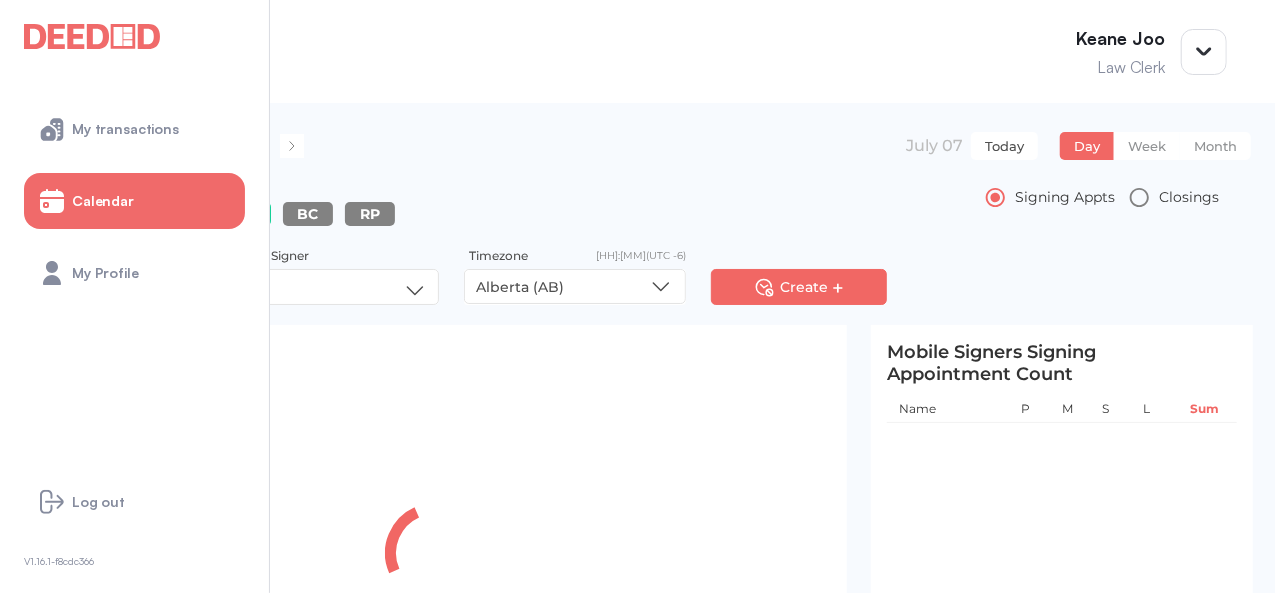 drag, startPoint x: 1010, startPoint y: 146, endPoint x: 1005, endPoint y: 156, distance: 11.18034 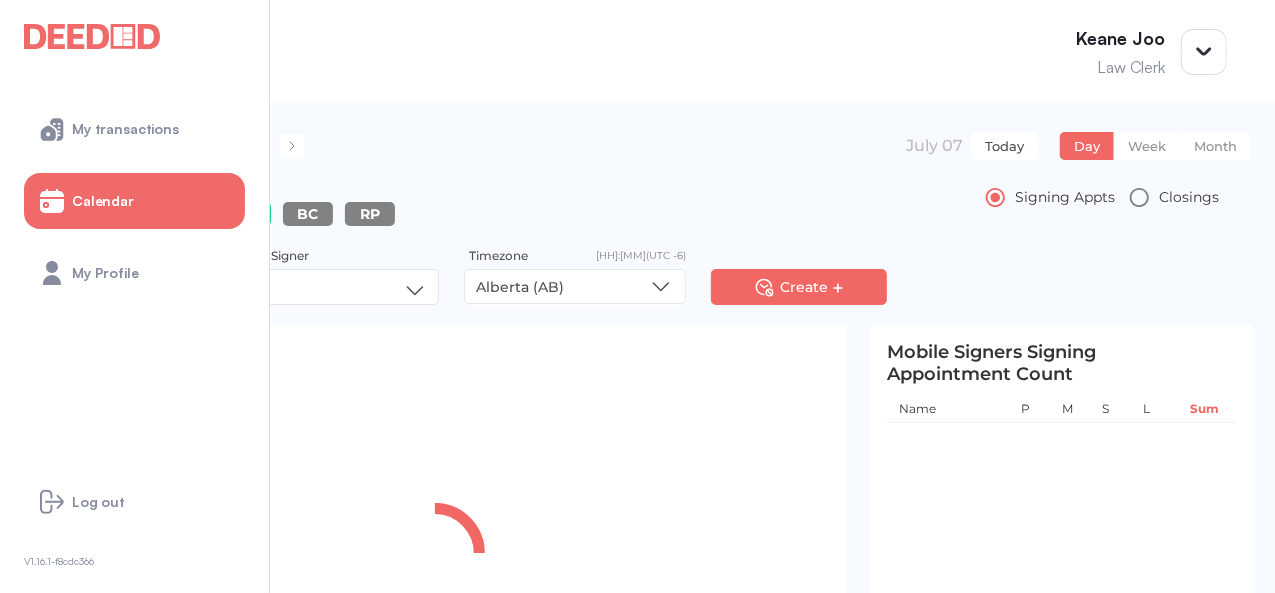 click on "Today" at bounding box center (1004, 146) 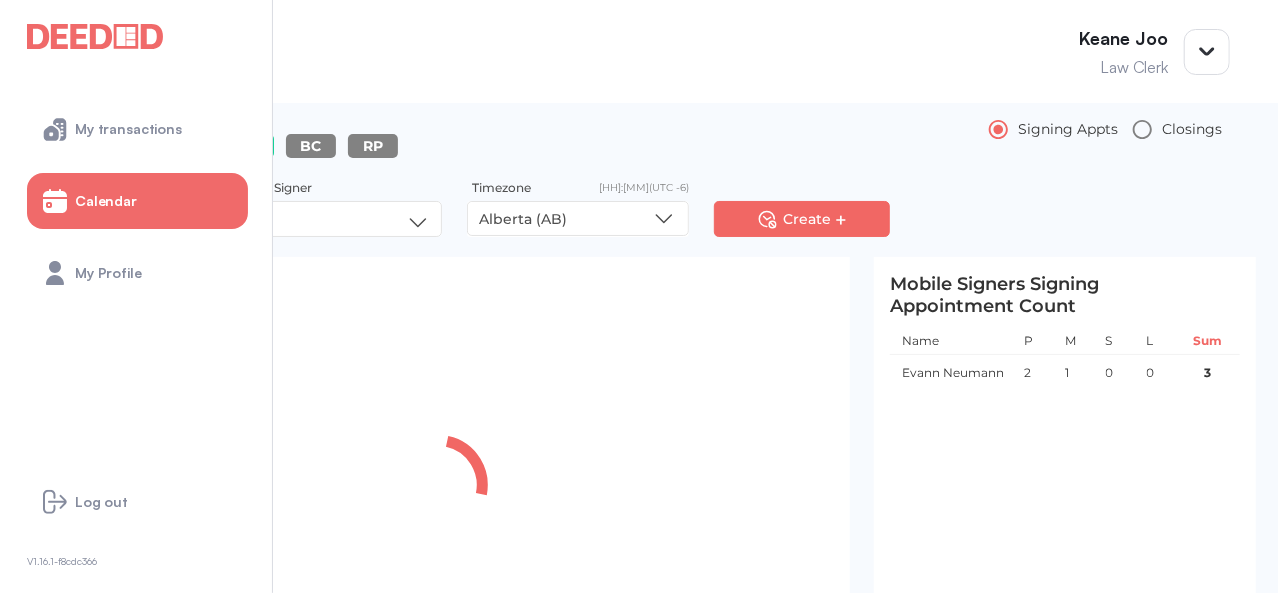 scroll, scrollTop: 105, scrollLeft: 0, axis: vertical 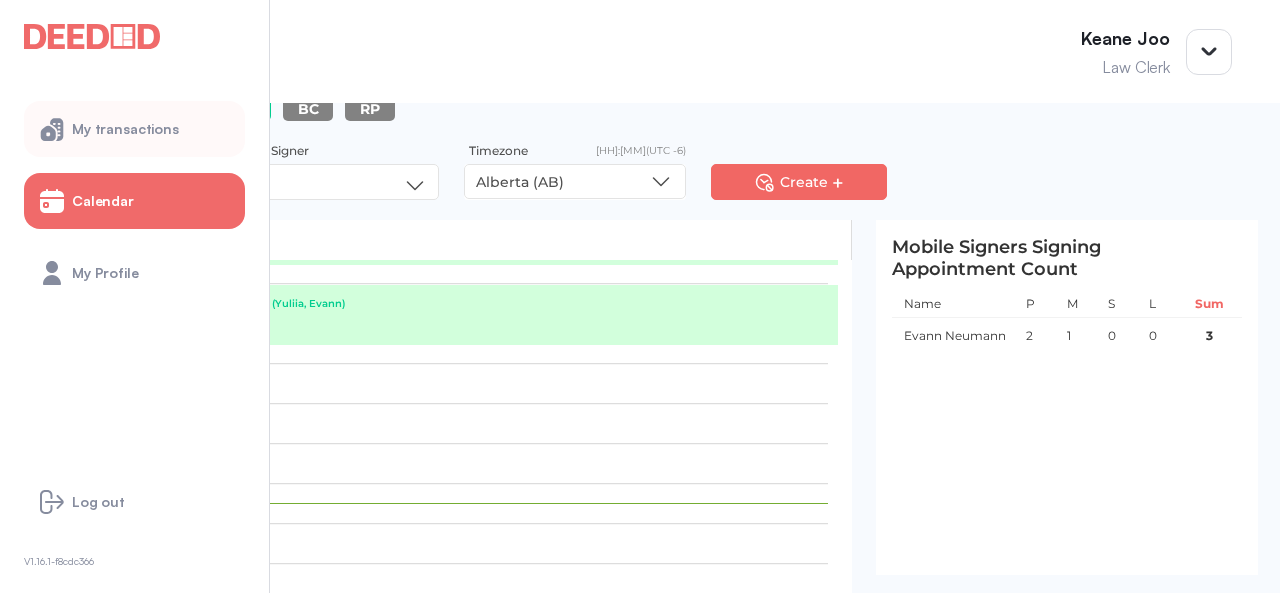 click on "My transactions" at bounding box center [134, 129] 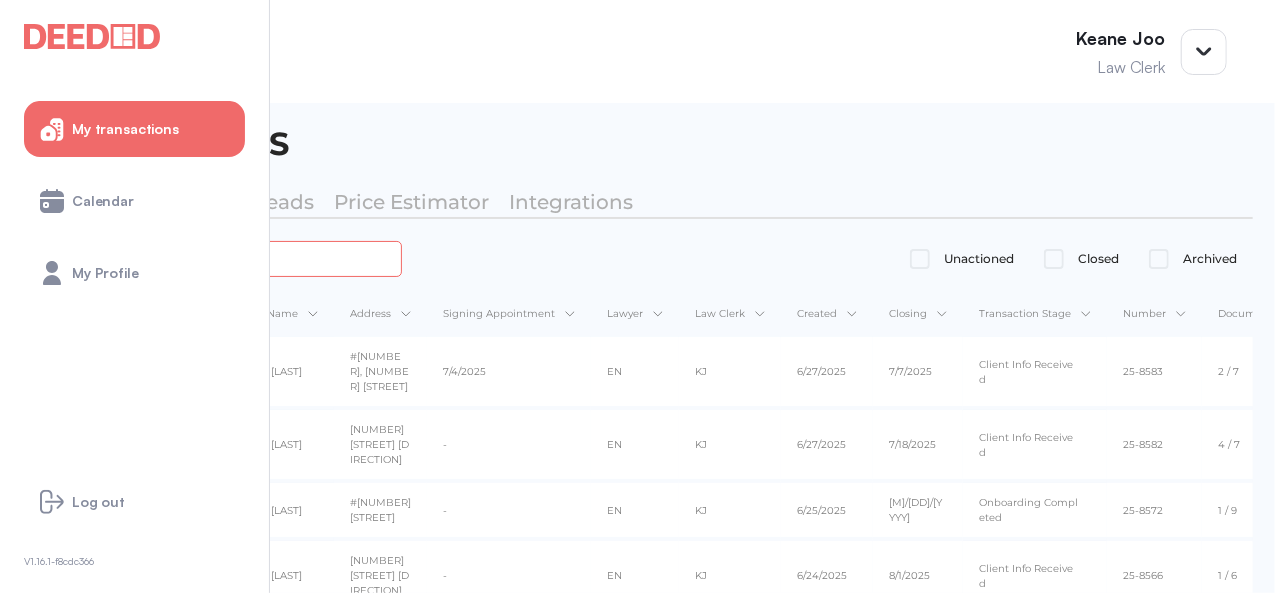 click at bounding box center [224, 258] 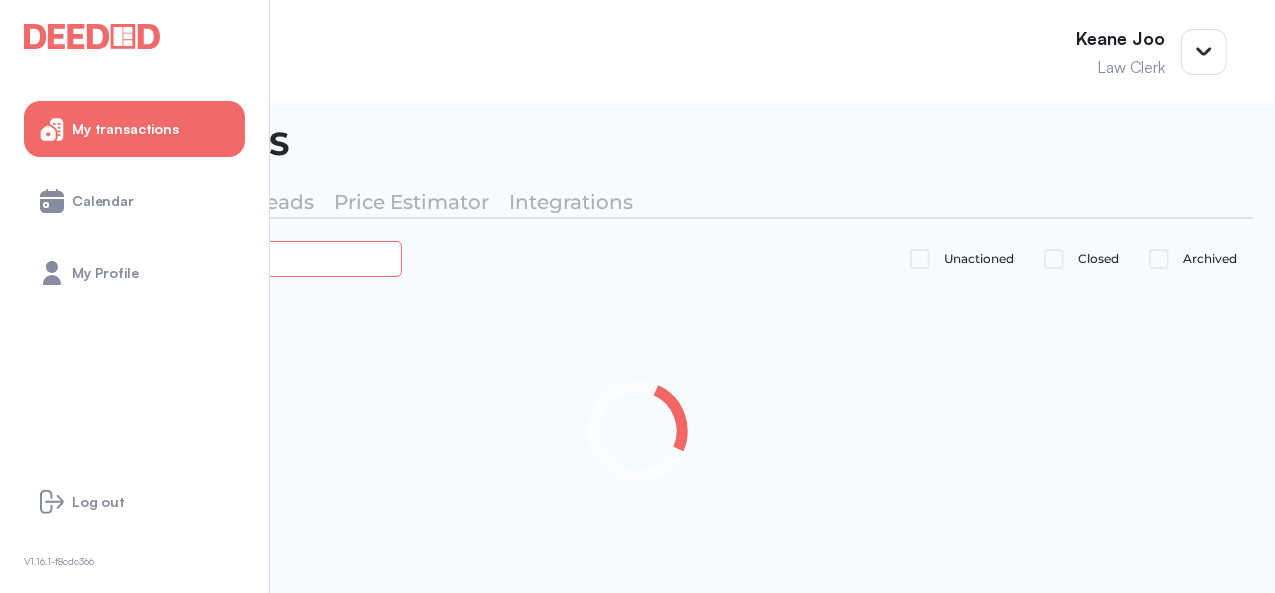 type on "*****" 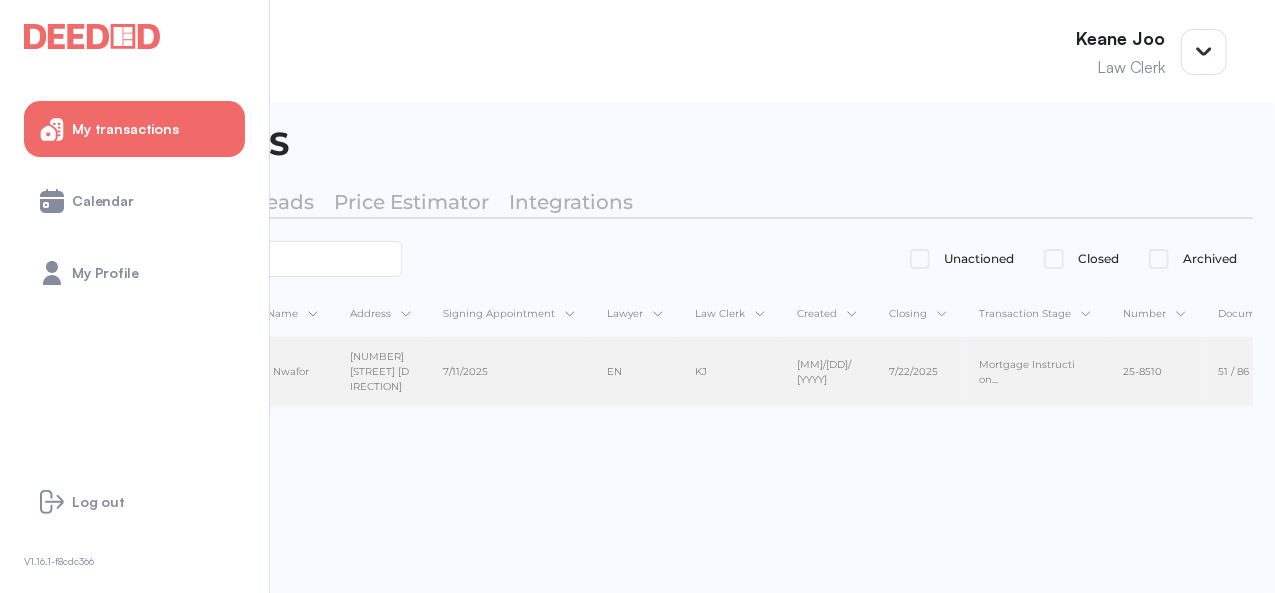 click on "[NUMBER] [STREET] [DIRECTION]" at bounding box center (380, 371) 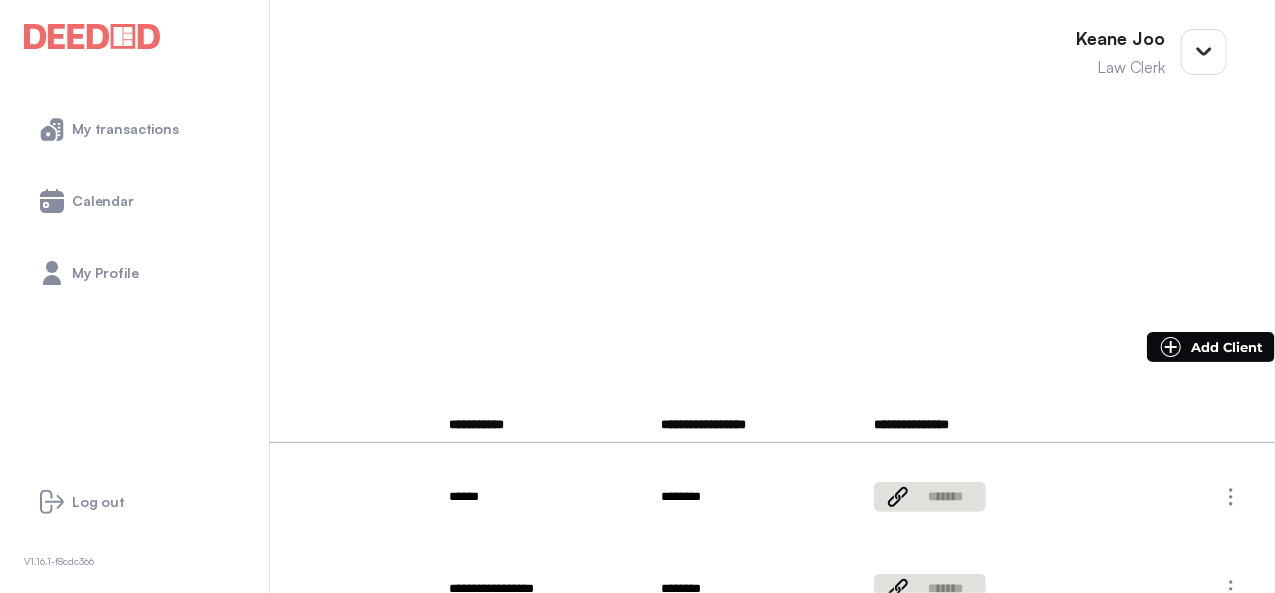 scroll, scrollTop: 200, scrollLeft: 0, axis: vertical 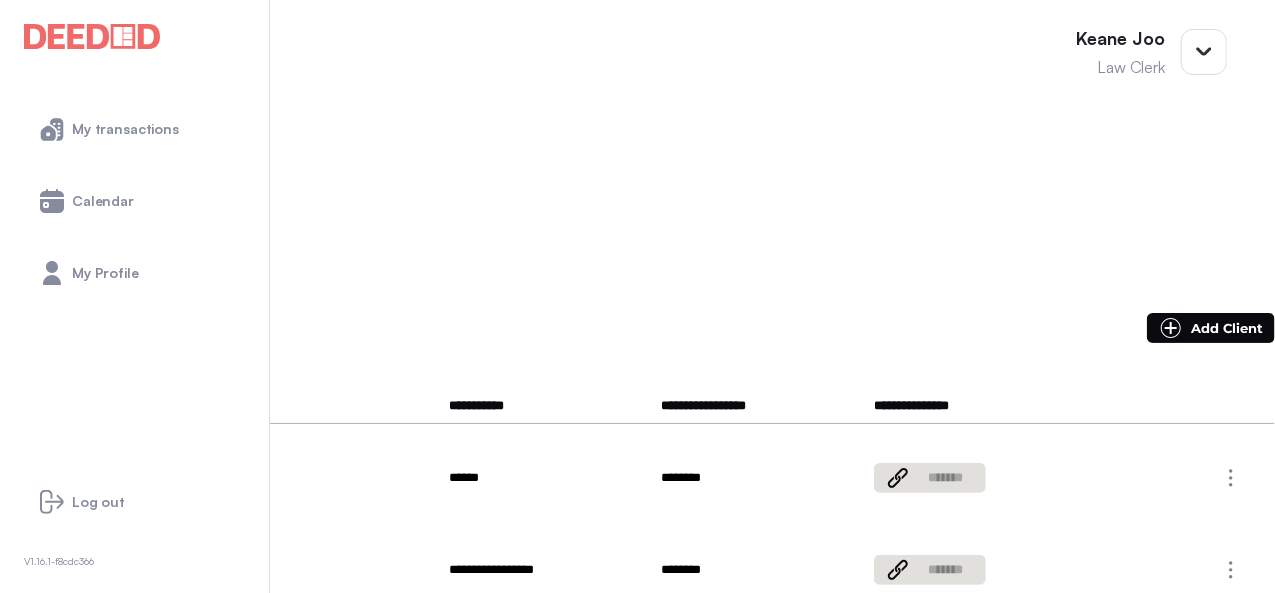 click on "**********" at bounding box center (116, 473) 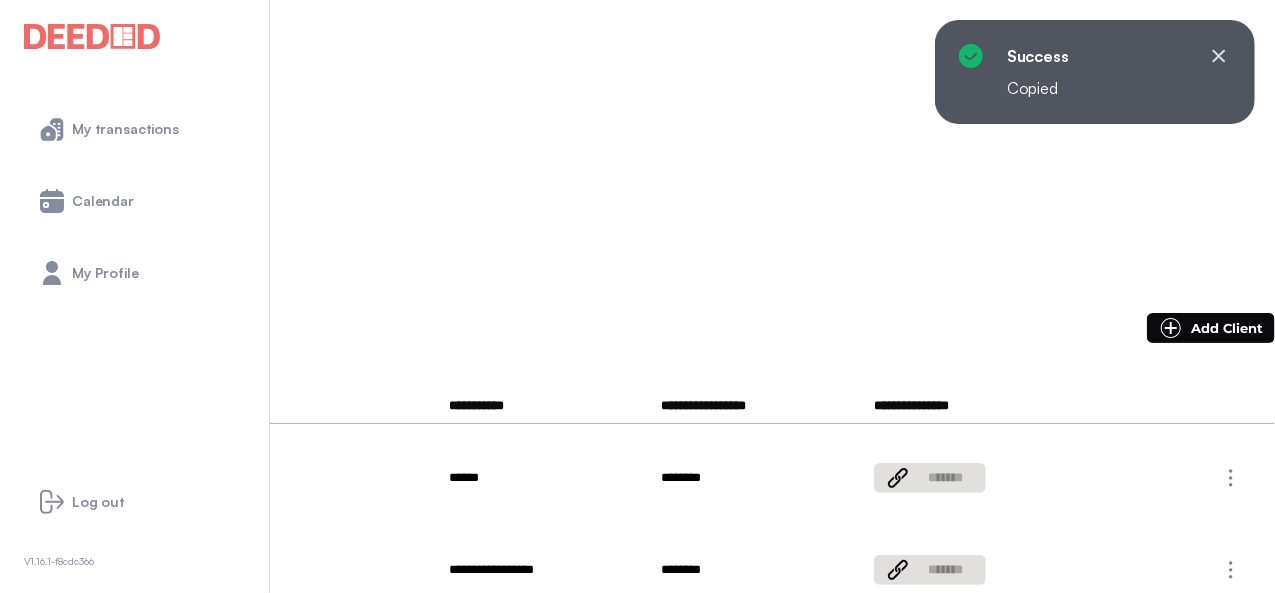 drag, startPoint x: 494, startPoint y: 432, endPoint x: 336, endPoint y: 418, distance: 158.61903 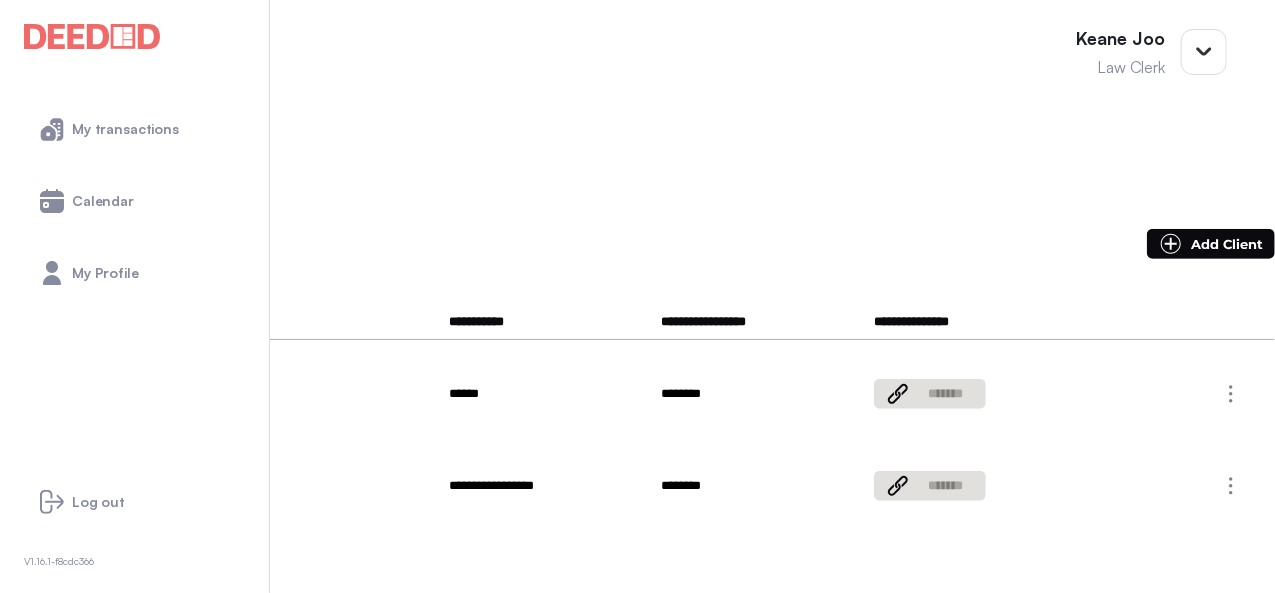 scroll, scrollTop: 300, scrollLeft: 0, axis: vertical 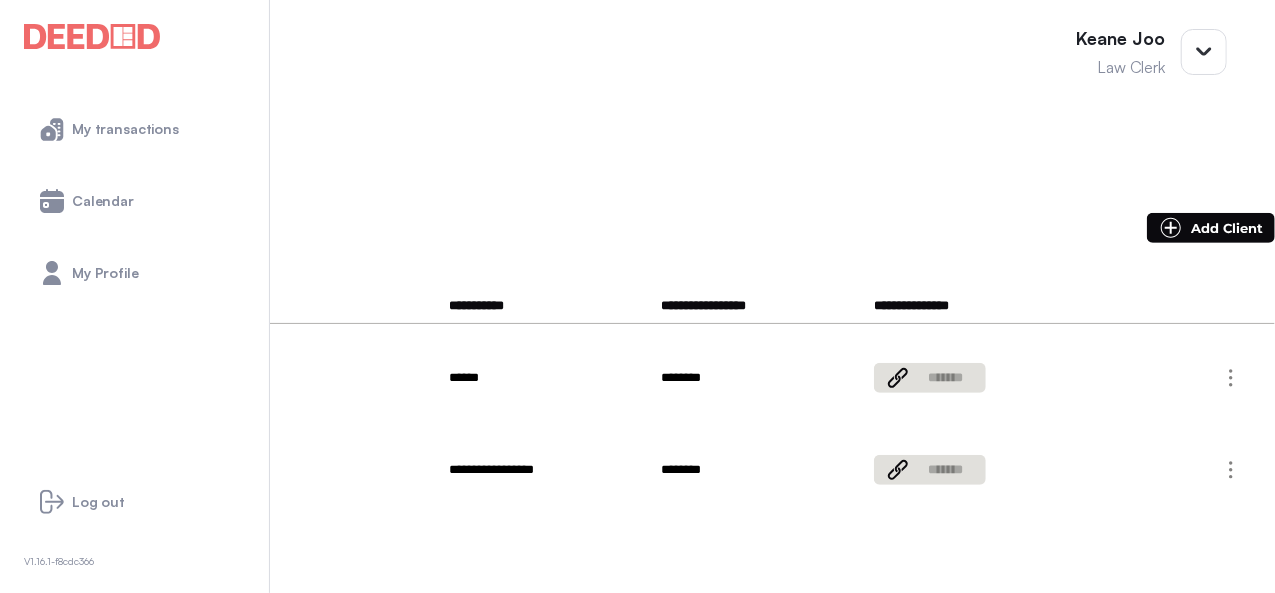 copy on "**********" 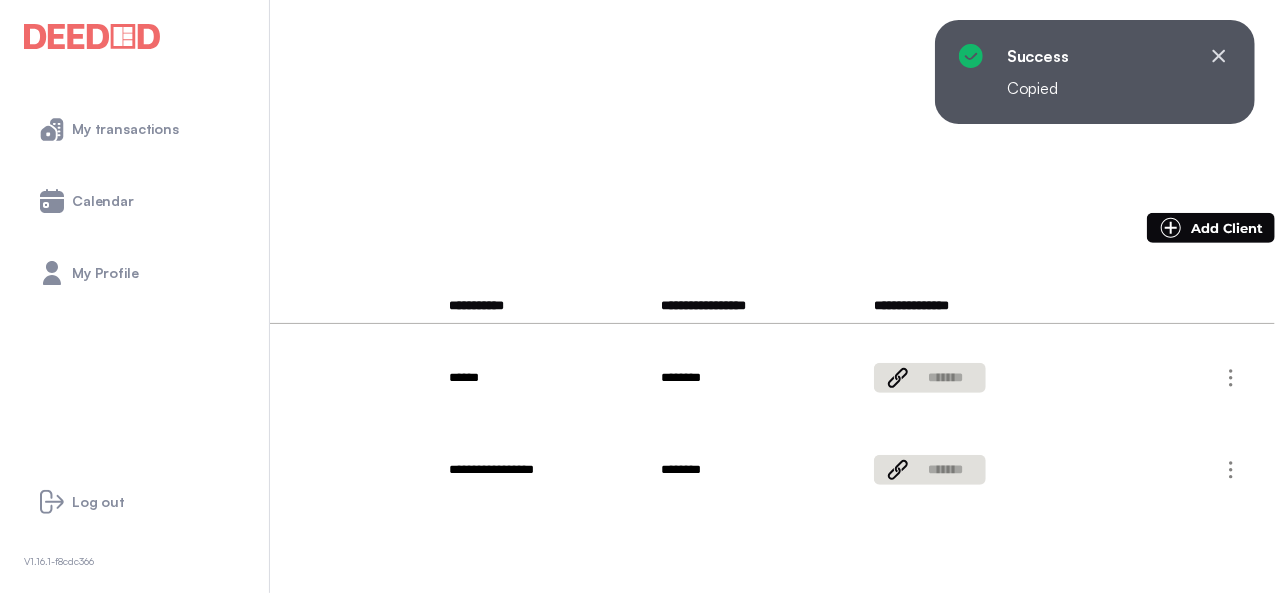 click on "**********" at bounding box center (116, 373) 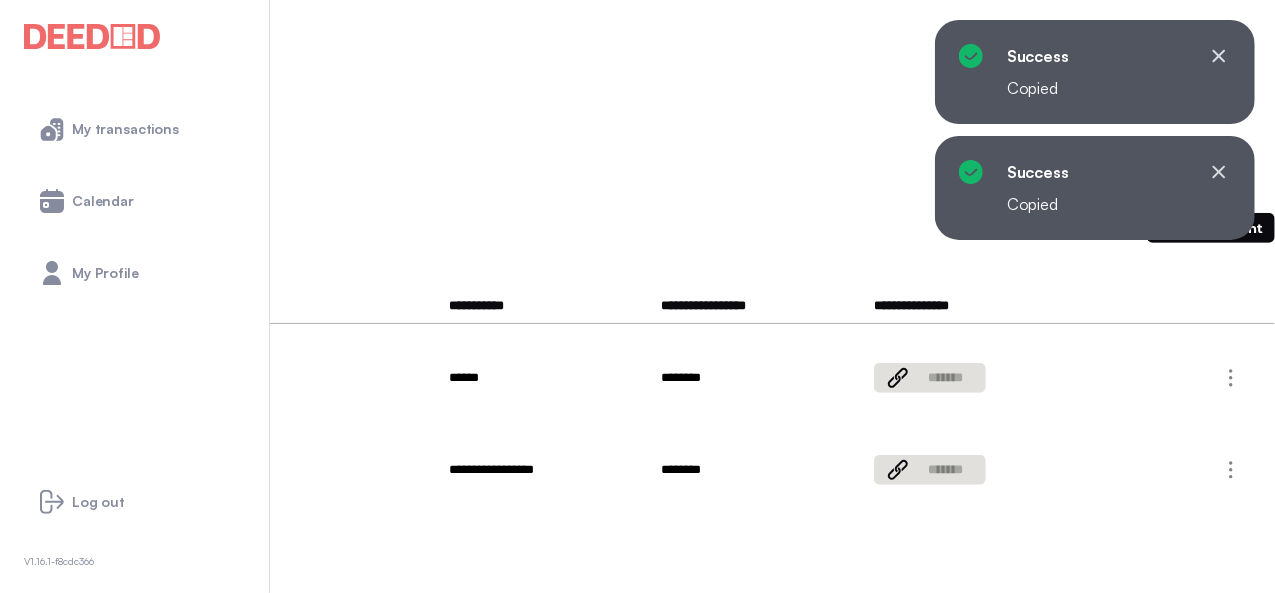 click on "**********" at bounding box center [116, 373] 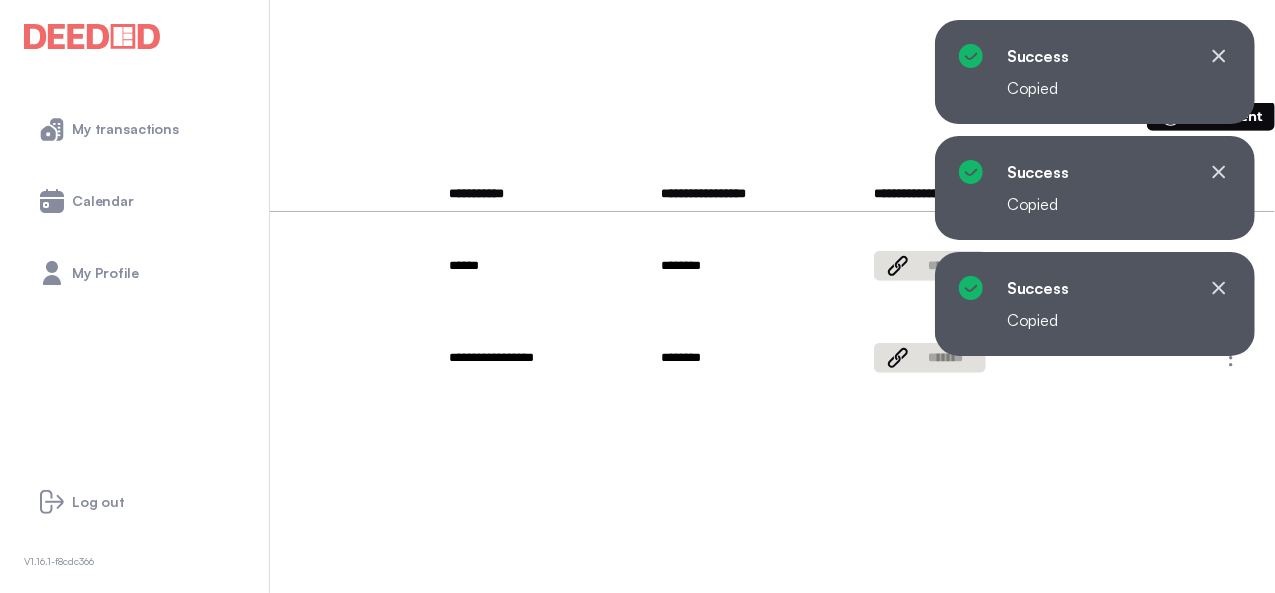 scroll, scrollTop: 500, scrollLeft: 0, axis: vertical 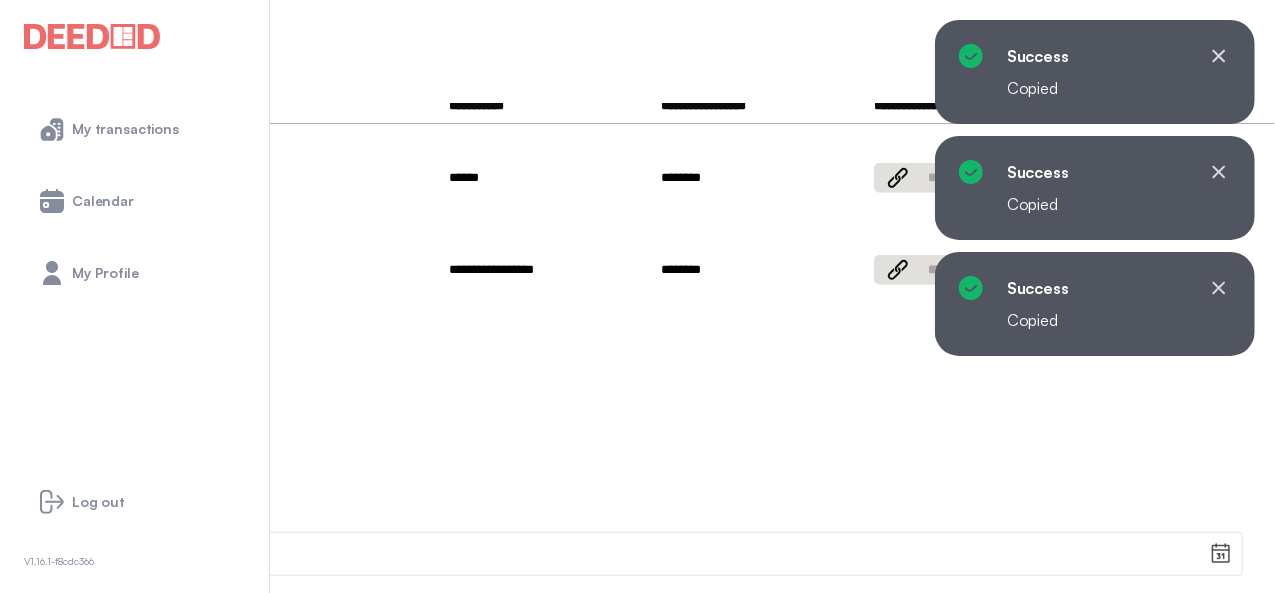click on "[EMAIL]" at bounding box center [48, 430] 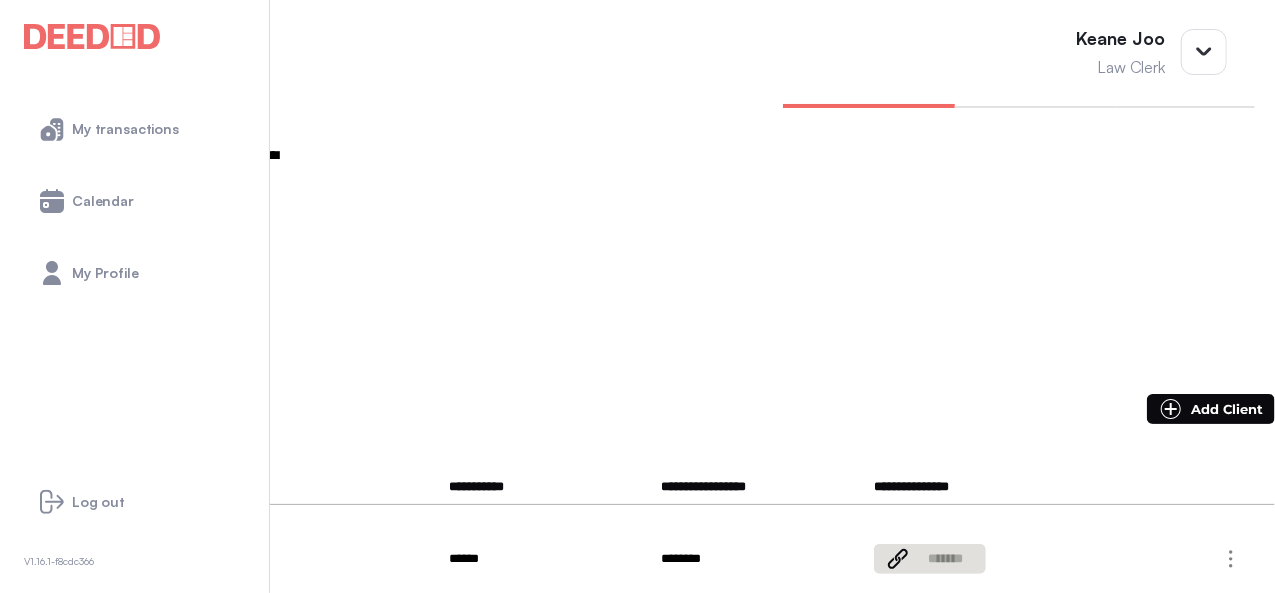 scroll, scrollTop: 100, scrollLeft: 0, axis: vertical 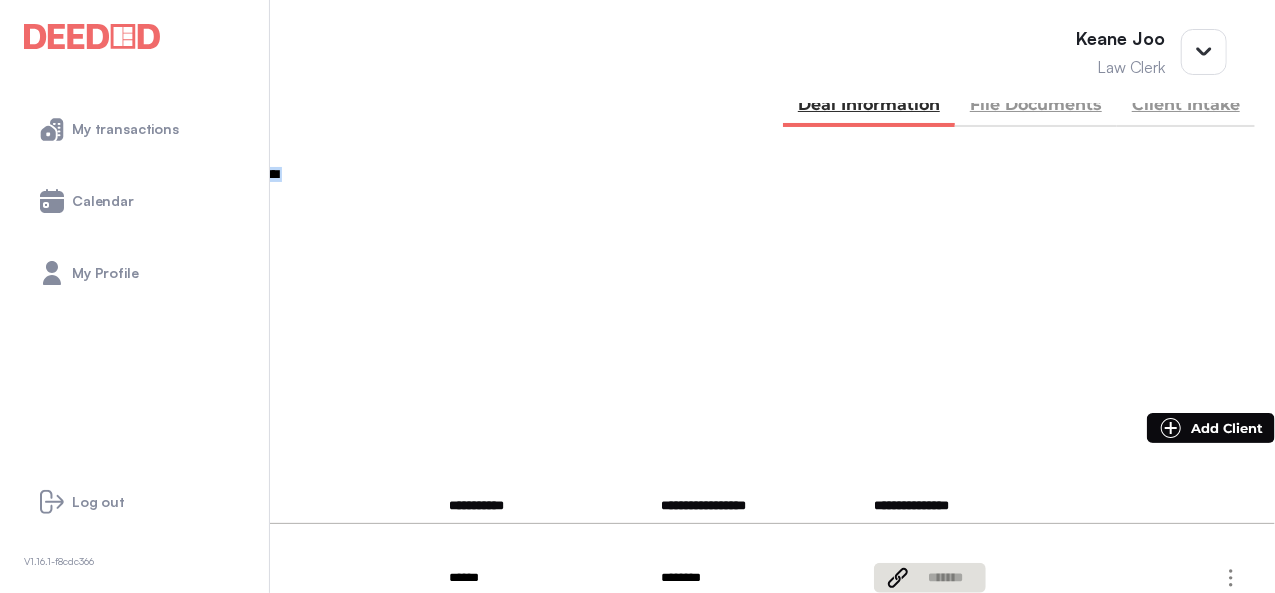 drag, startPoint x: 501, startPoint y: 223, endPoint x: 539, endPoint y: 255, distance: 49.67897 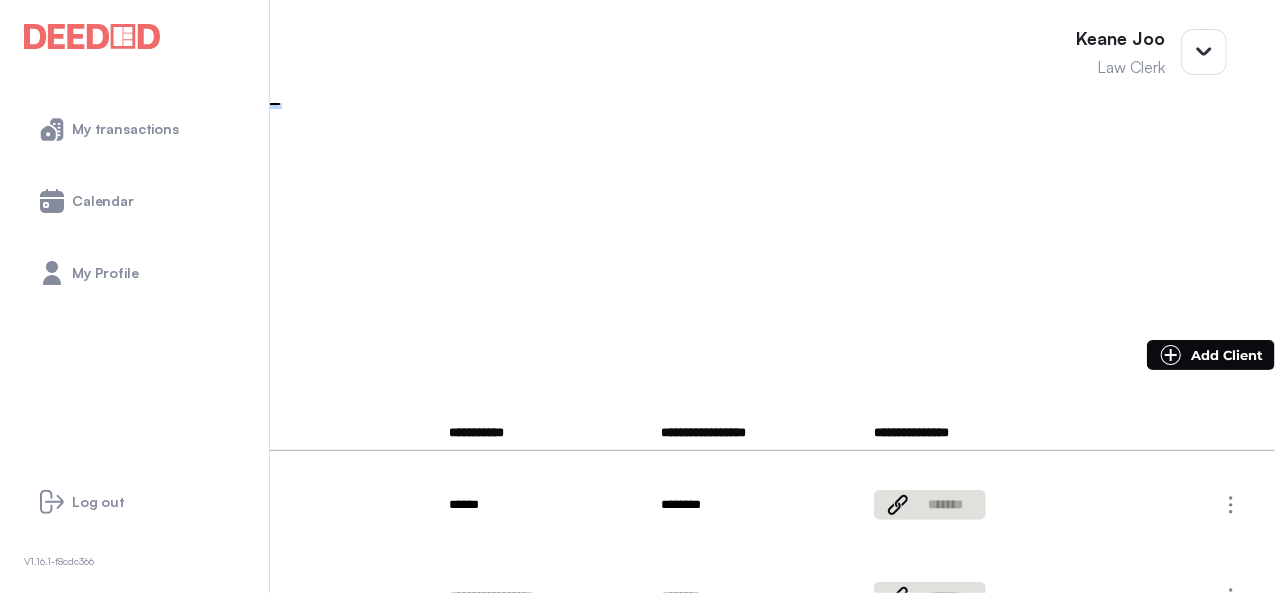 scroll, scrollTop: 300, scrollLeft: 0, axis: vertical 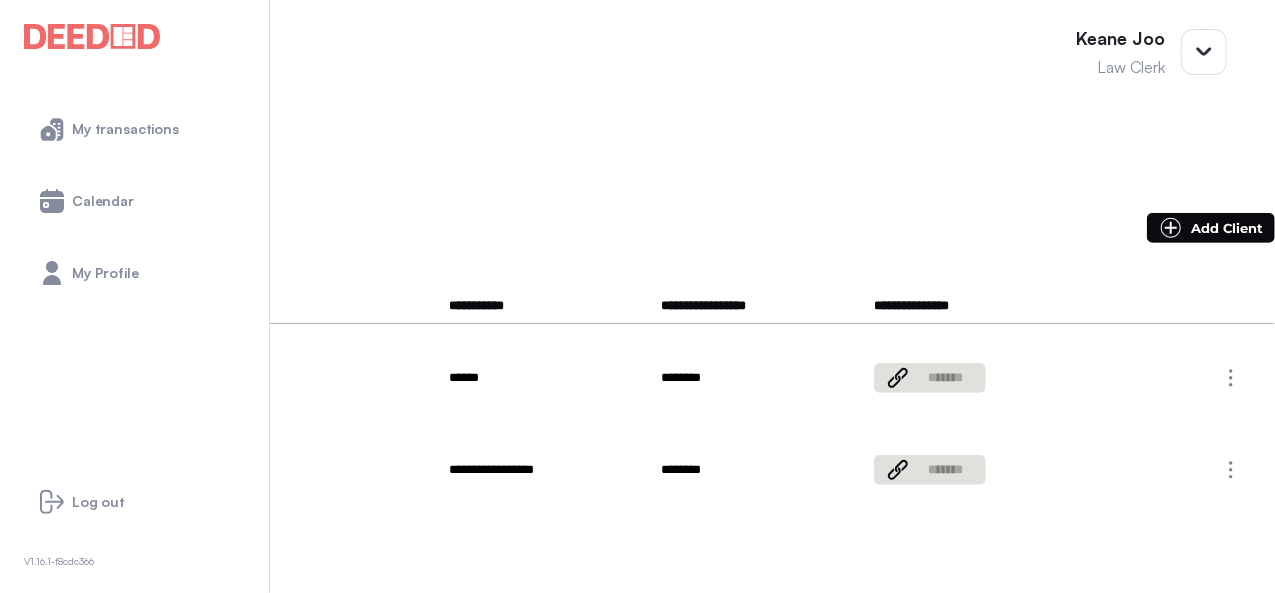 click on "**********" at bounding box center (116, 373) 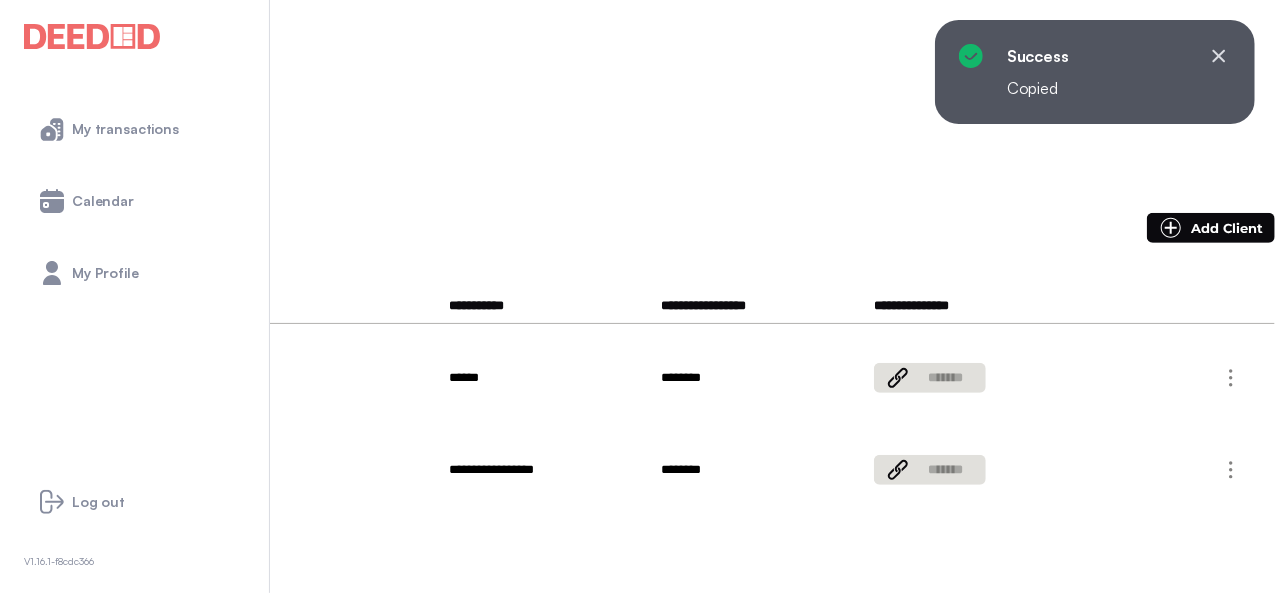 click on "**********" at bounding box center (116, 373) 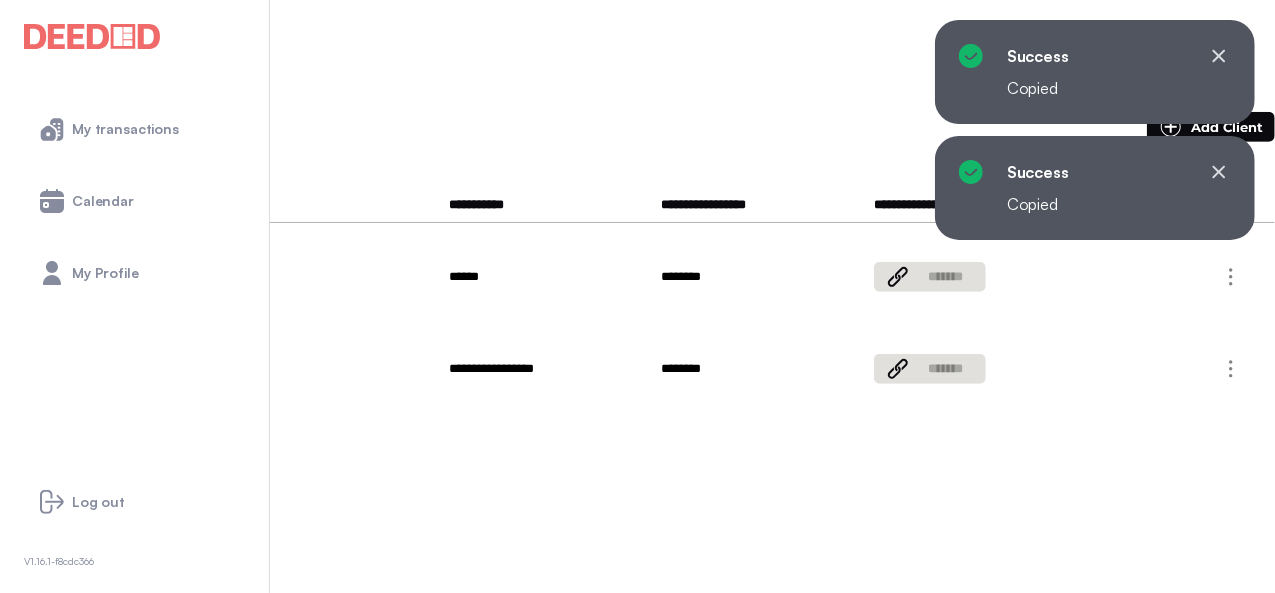 scroll, scrollTop: 500, scrollLeft: 0, axis: vertical 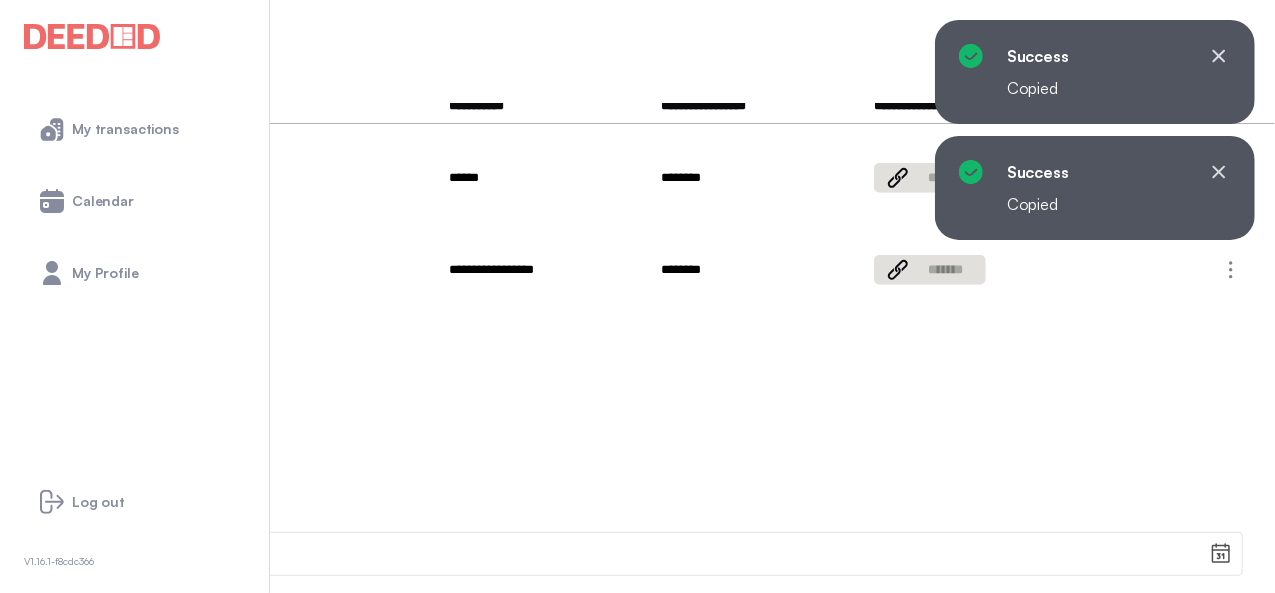 click on "[EMAIL]" at bounding box center (48, 430) 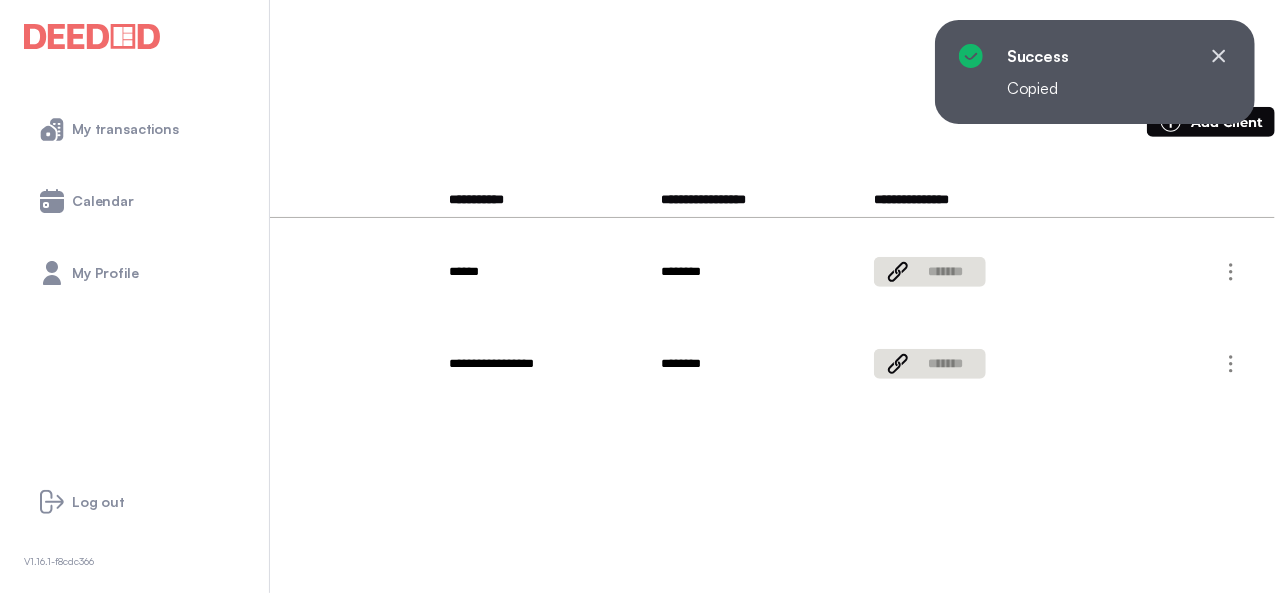 scroll, scrollTop: 300, scrollLeft: 0, axis: vertical 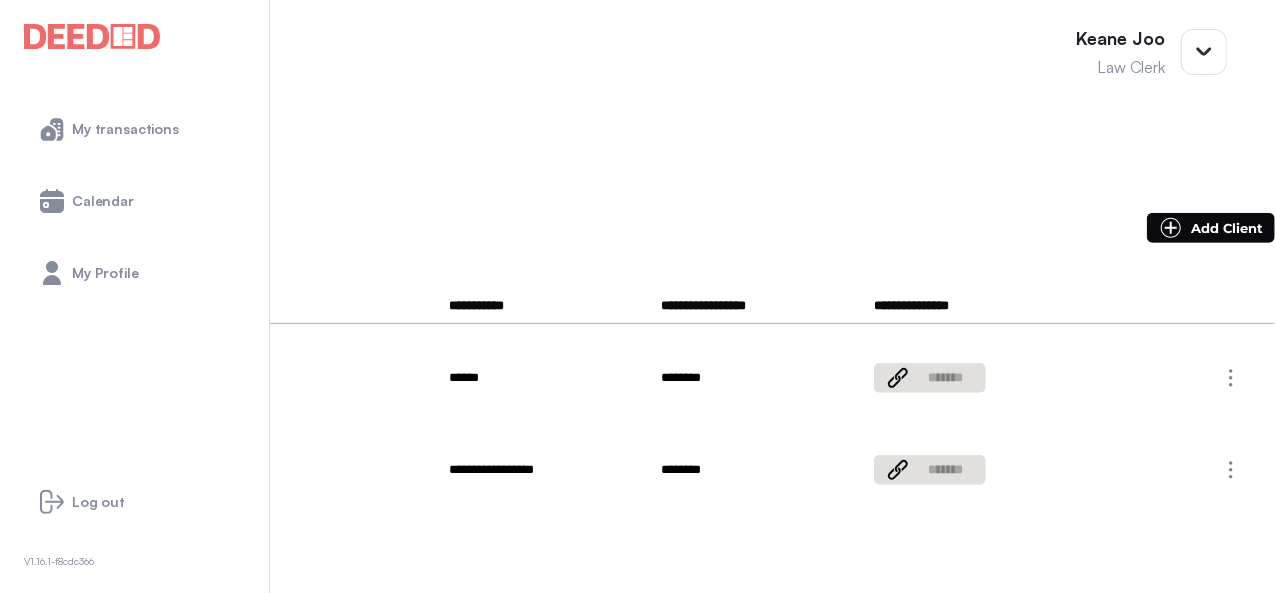 click on "**********" at bounding box center (116, 373) 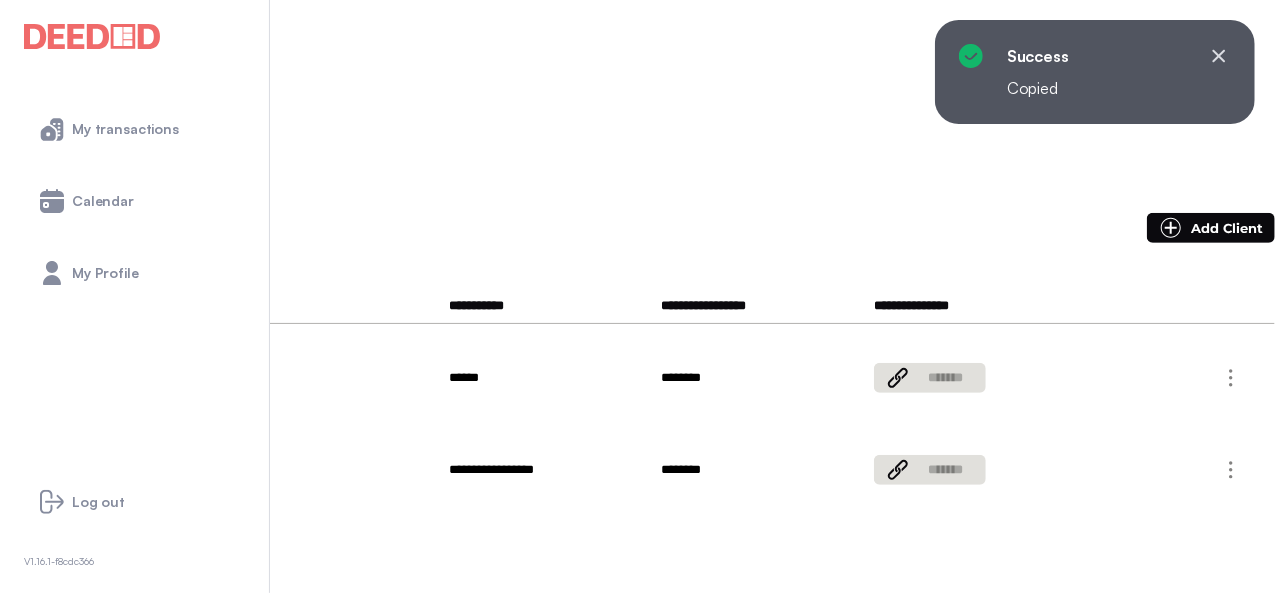 click on "**********" at bounding box center [88, 399] 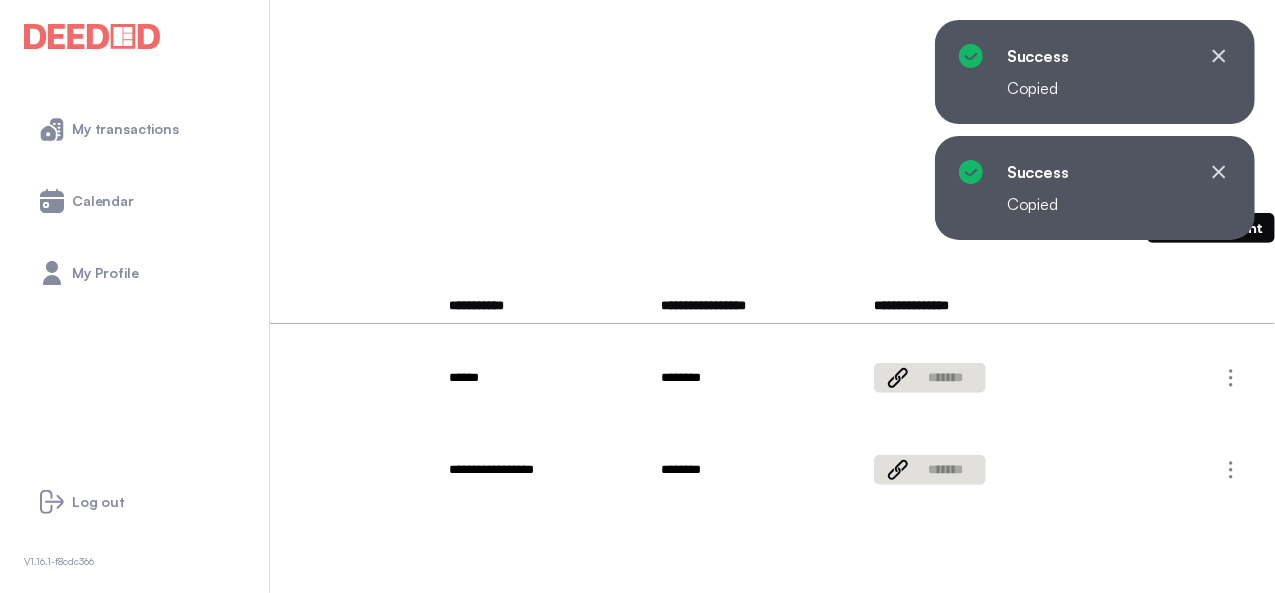 click on "**********" at bounding box center (116, 373) 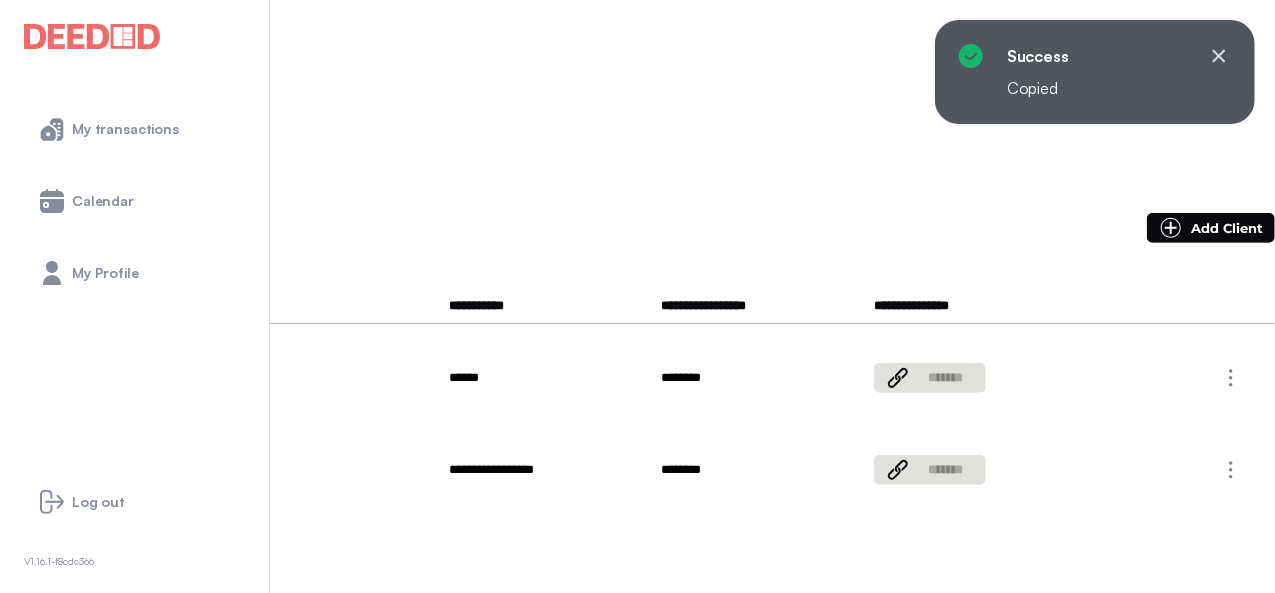 click on "**********" at bounding box center (88, 399) 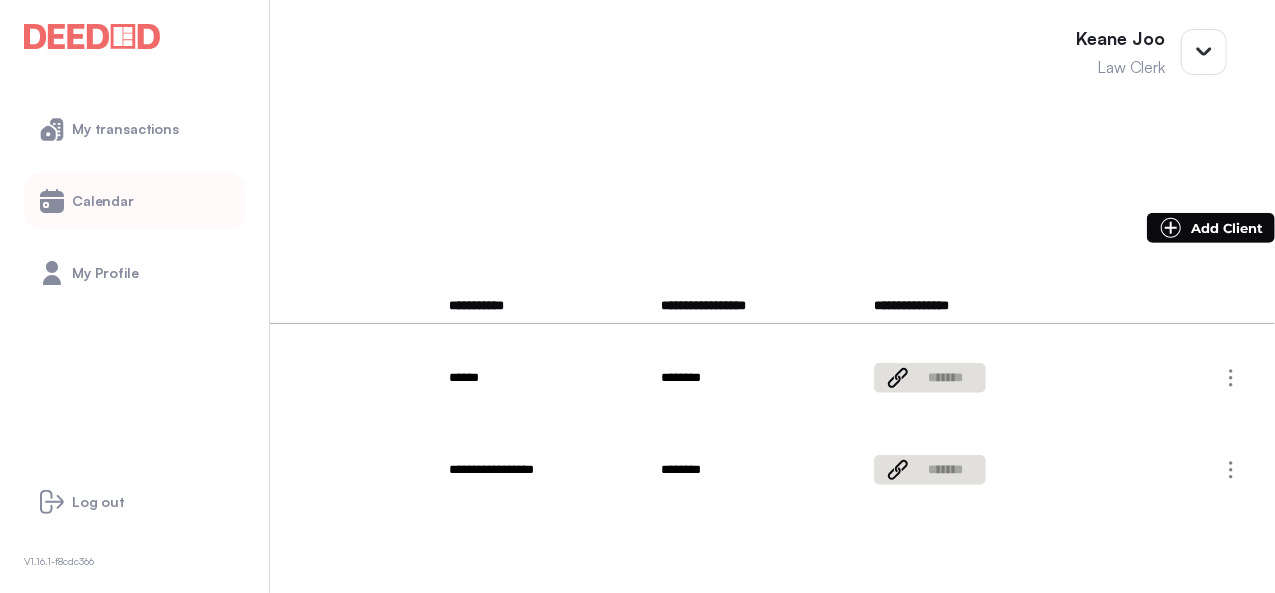 click on "Calendar" at bounding box center [103, 201] 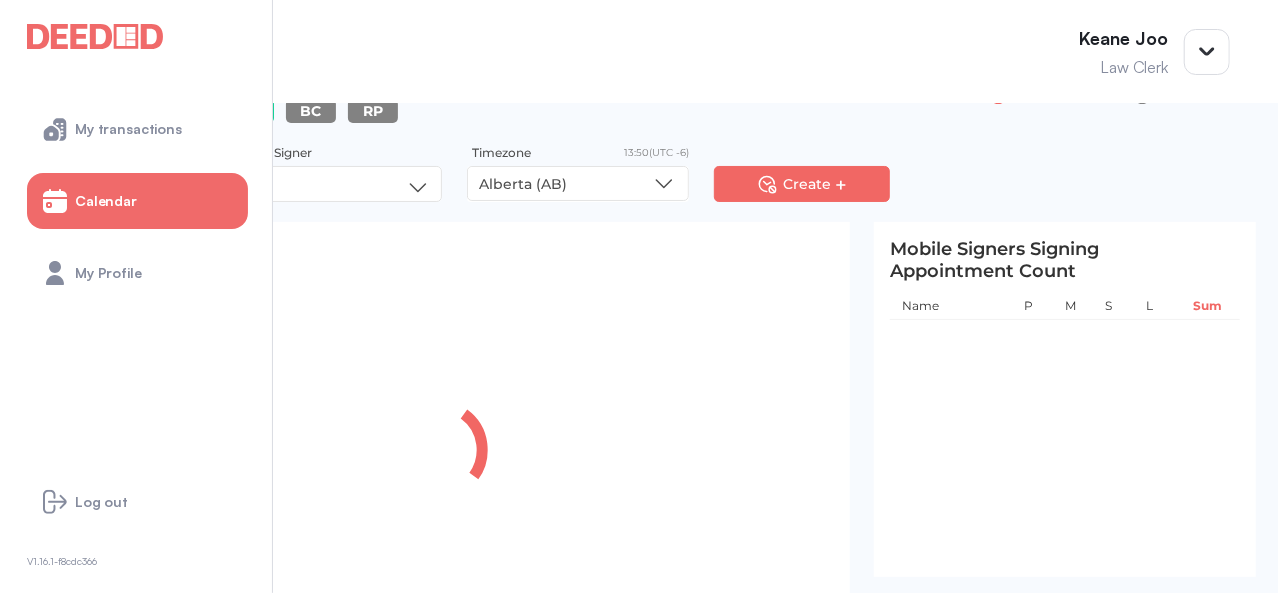 scroll, scrollTop: 0, scrollLeft: 0, axis: both 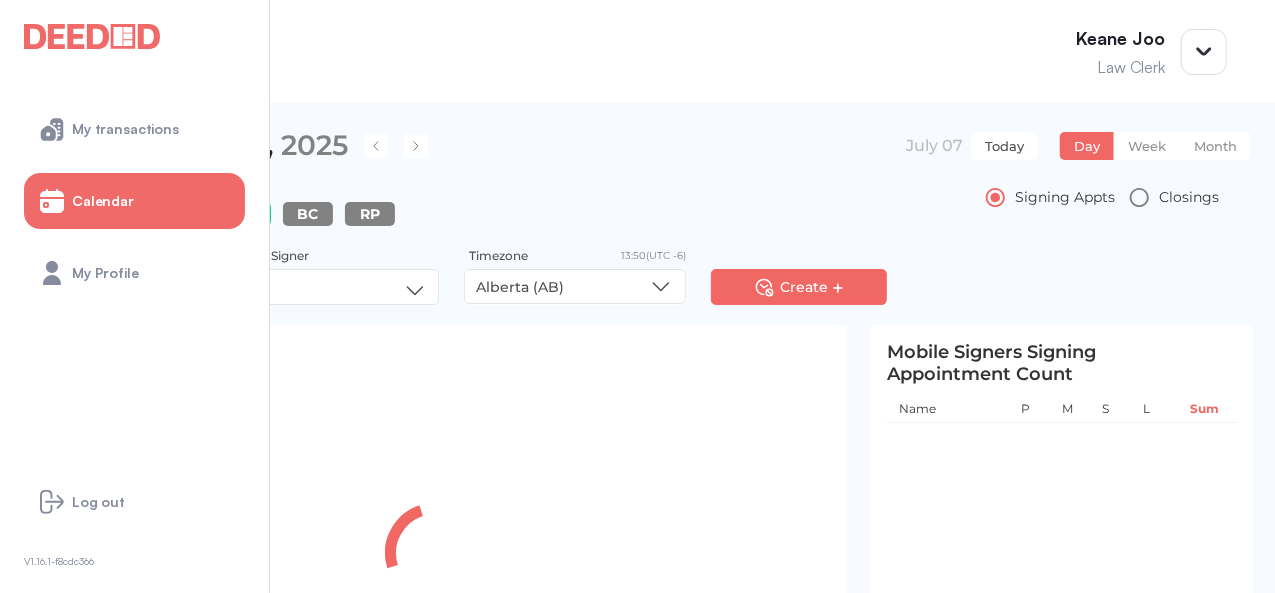 click on "Today" at bounding box center [1004, 146] 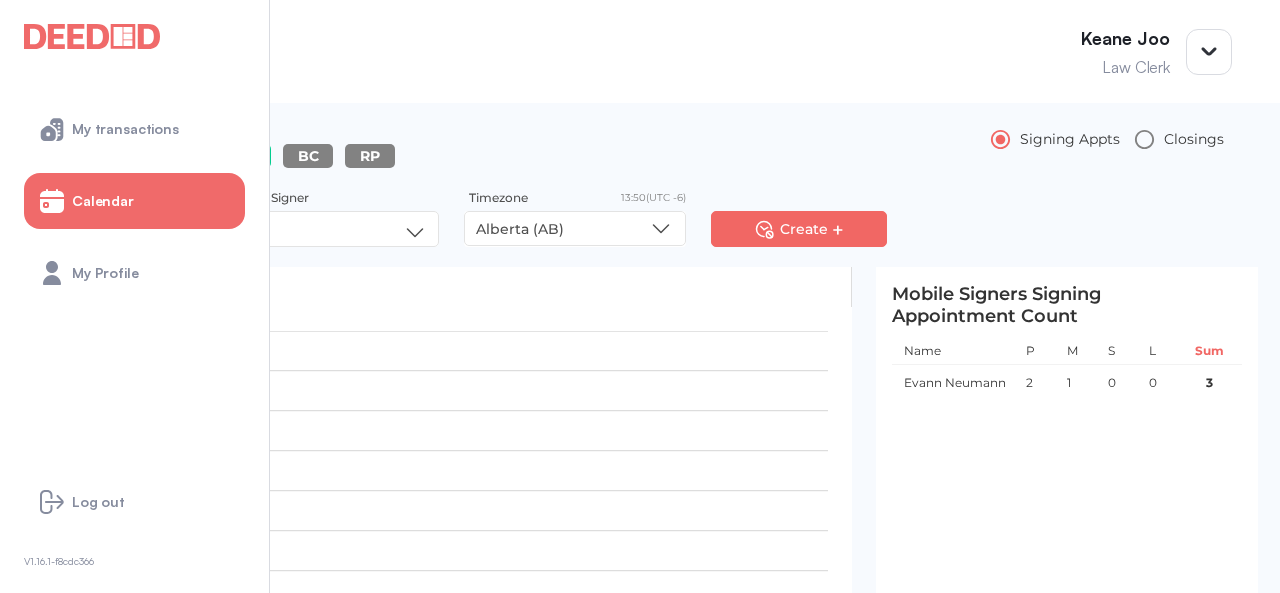 scroll, scrollTop: 105, scrollLeft: 0, axis: vertical 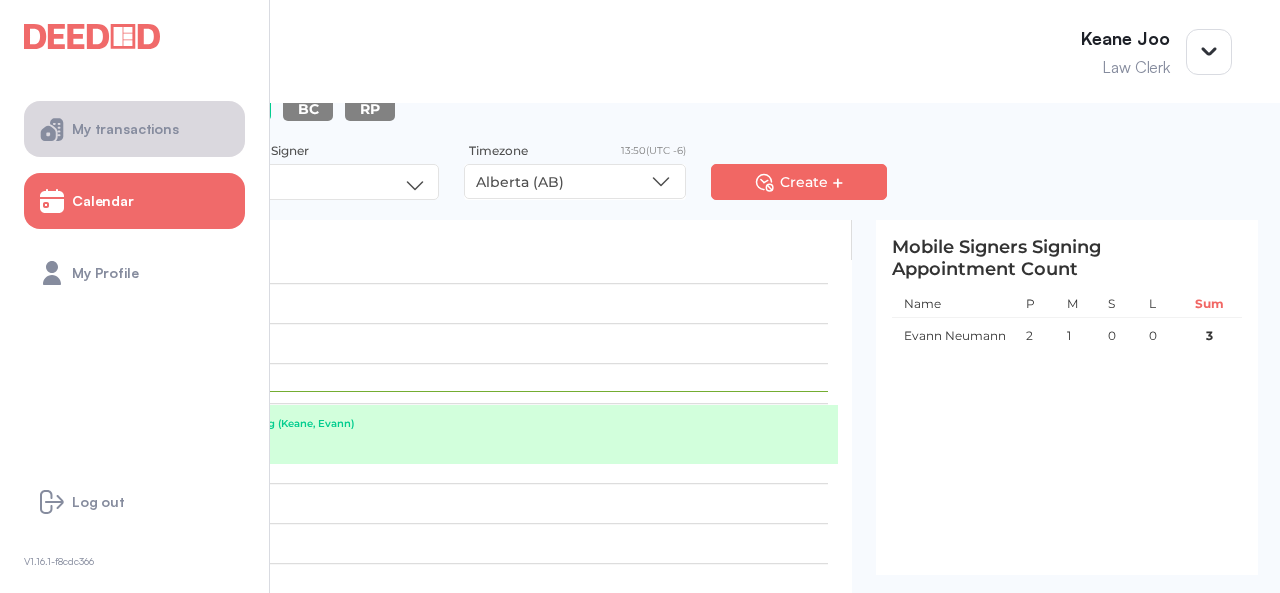 click on "My transactions" at bounding box center [125, 129] 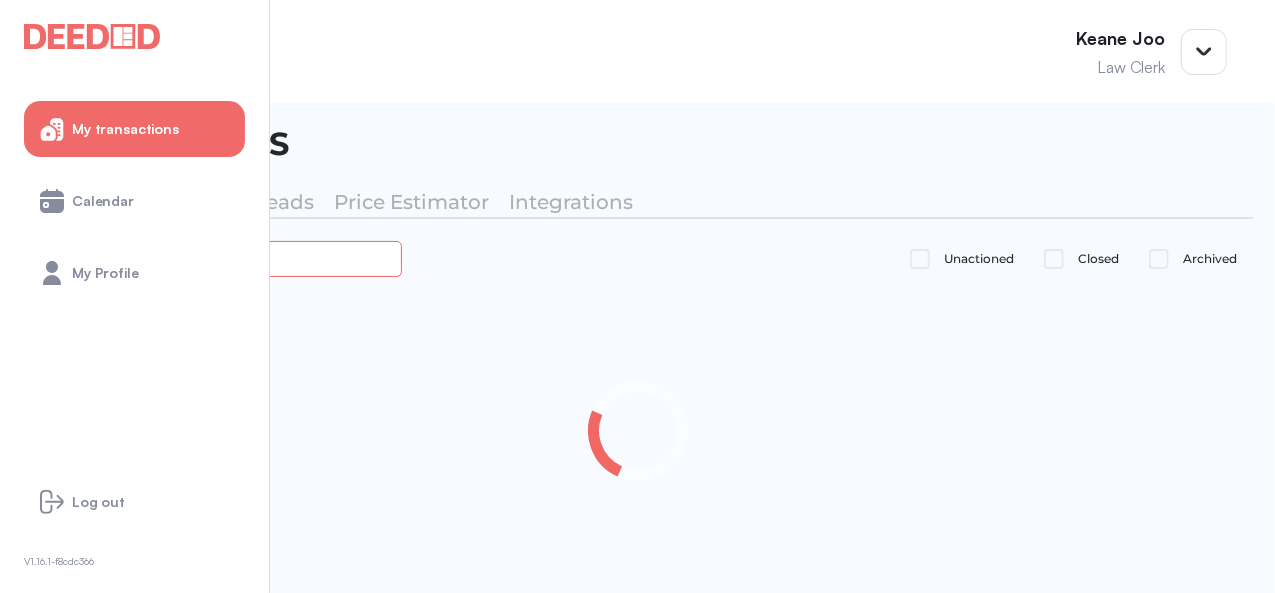 click at bounding box center (224, 258) 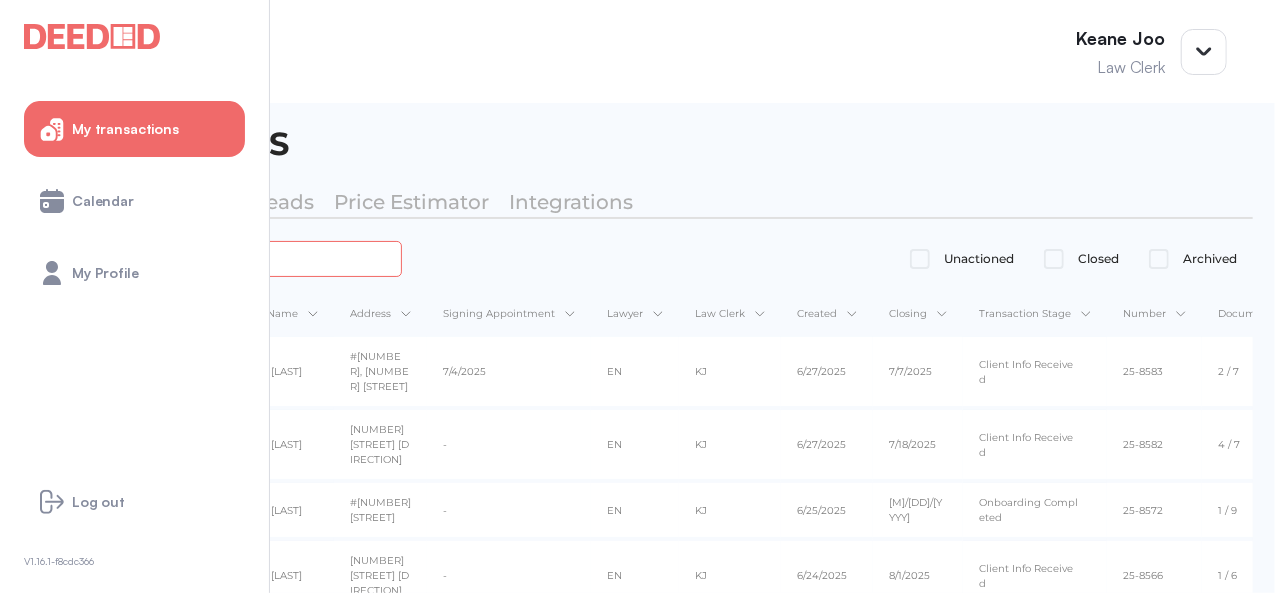 type on "******" 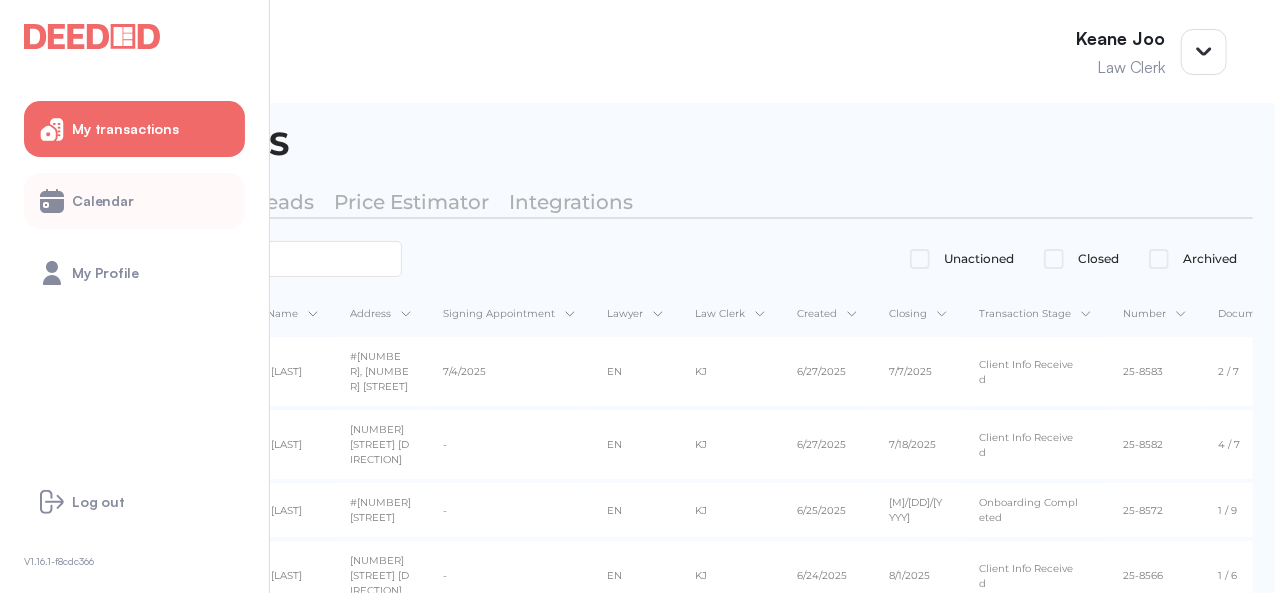 click on "Calendar" at bounding box center (103, 201) 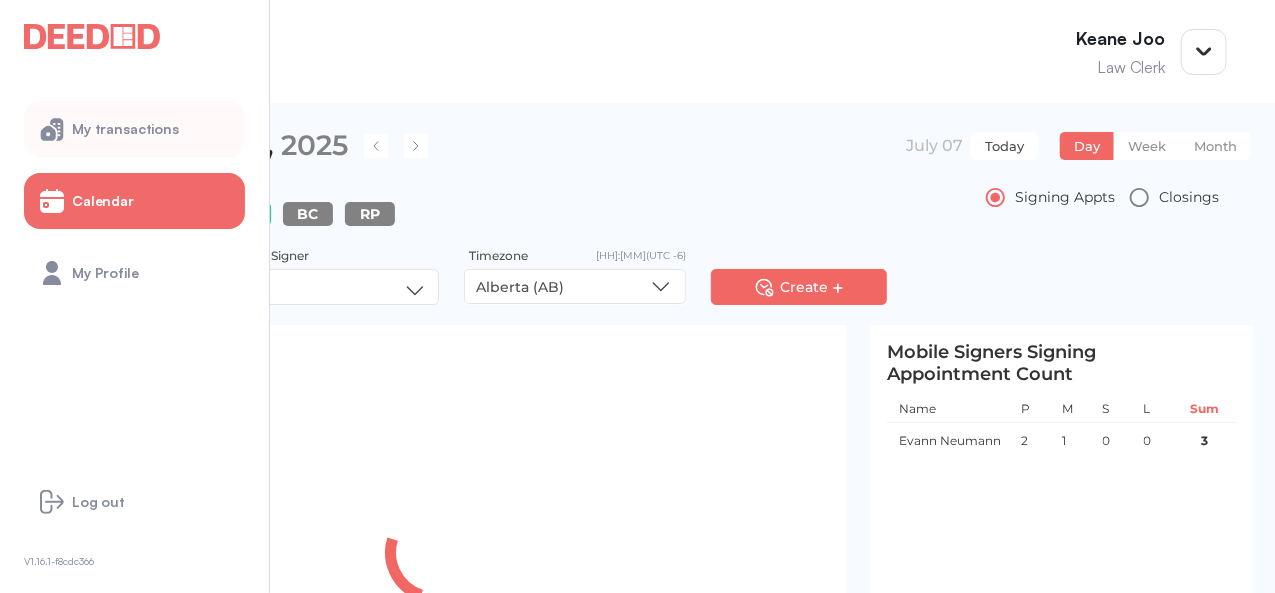 click on "My transactions" at bounding box center (125, 129) 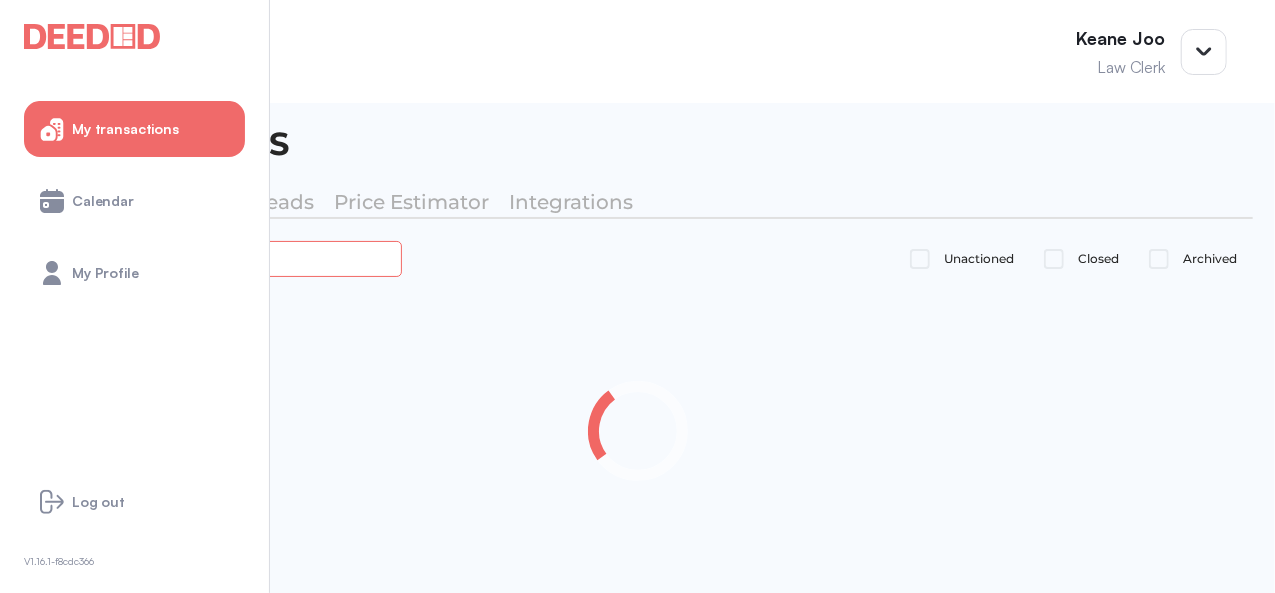 click at bounding box center (224, 258) 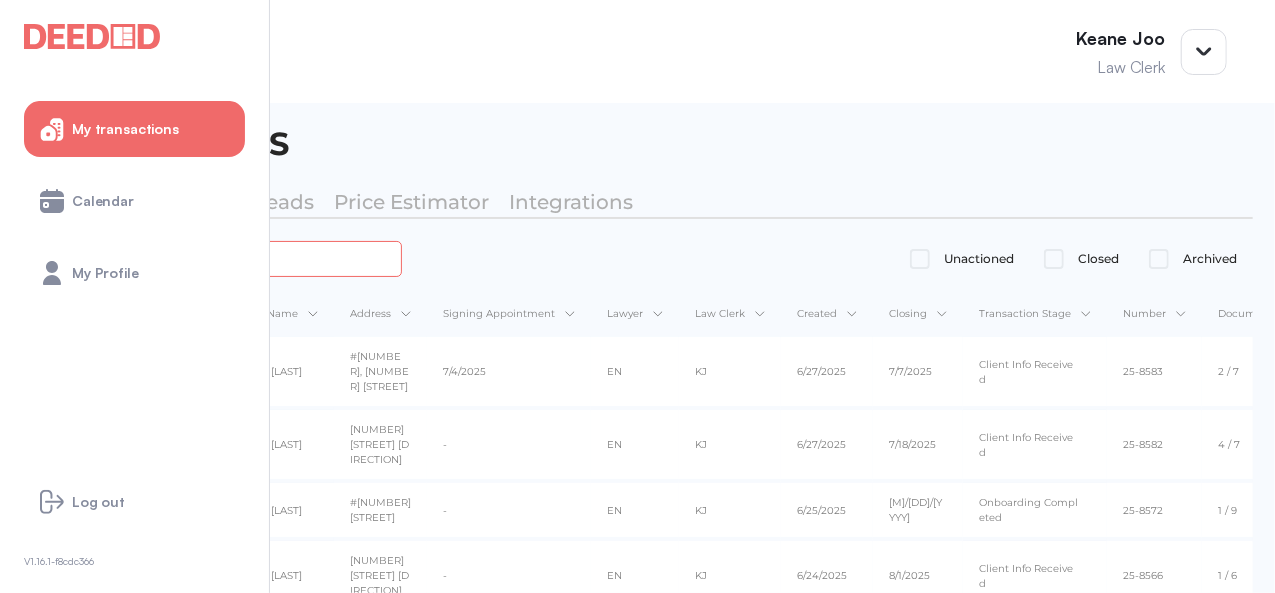 type on "******" 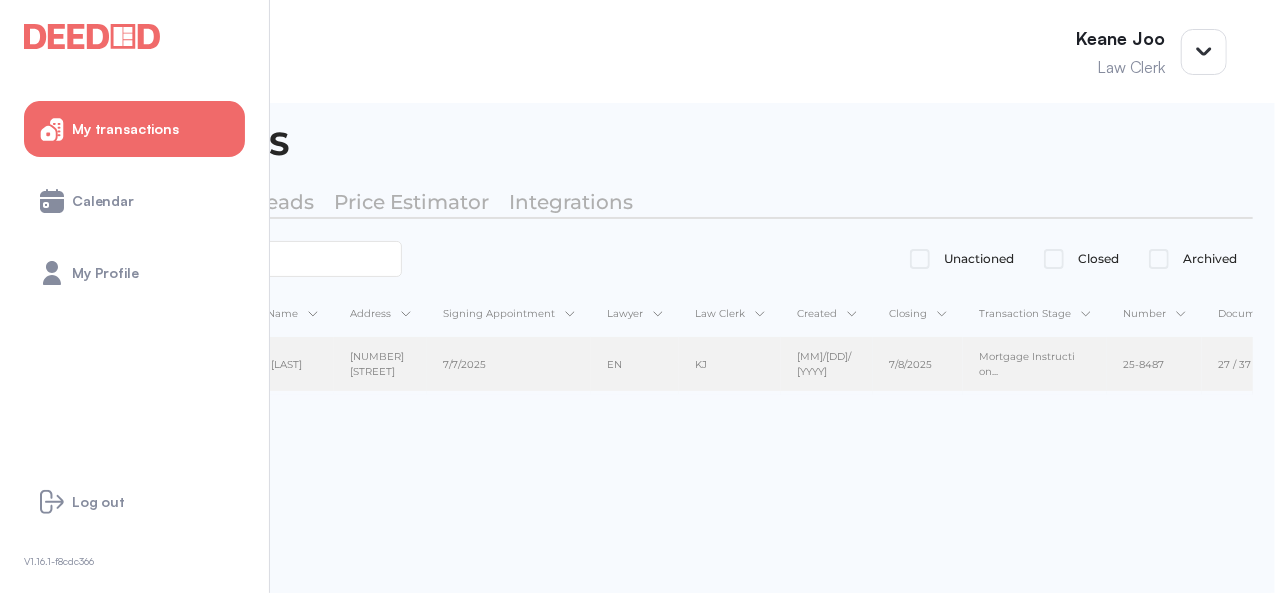 click on "[FIRST] [LAST]" at bounding box center [276, 364] 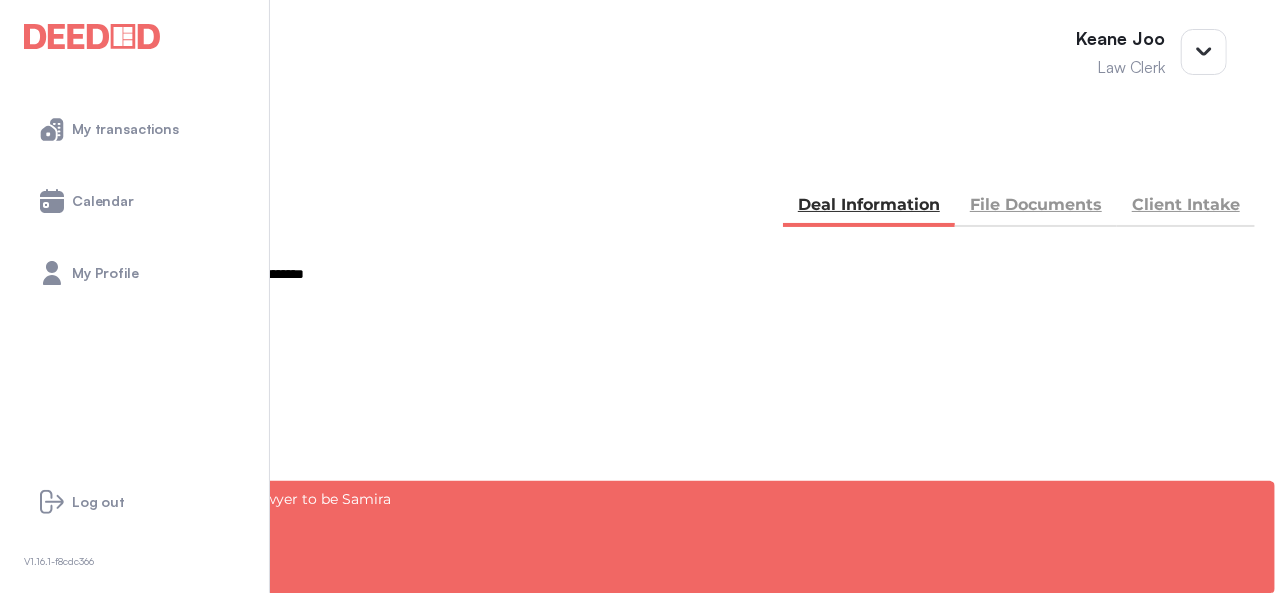 scroll, scrollTop: 300, scrollLeft: 0, axis: vertical 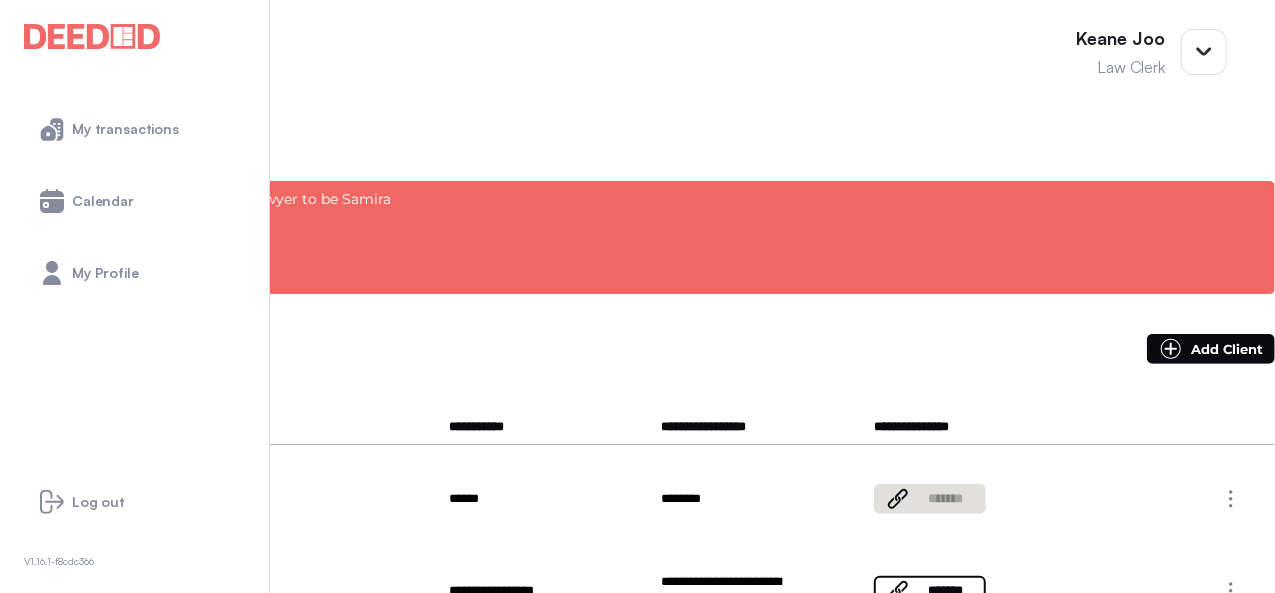 click on "**********" at bounding box center [85, 520] 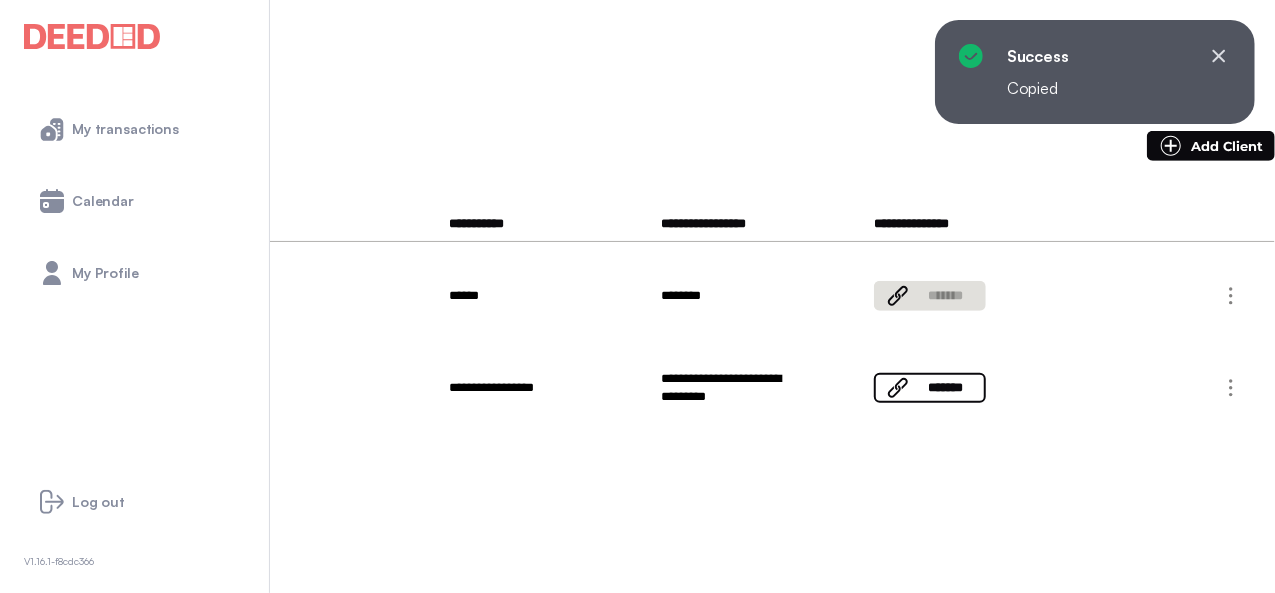 scroll, scrollTop: 500, scrollLeft: 0, axis: vertical 